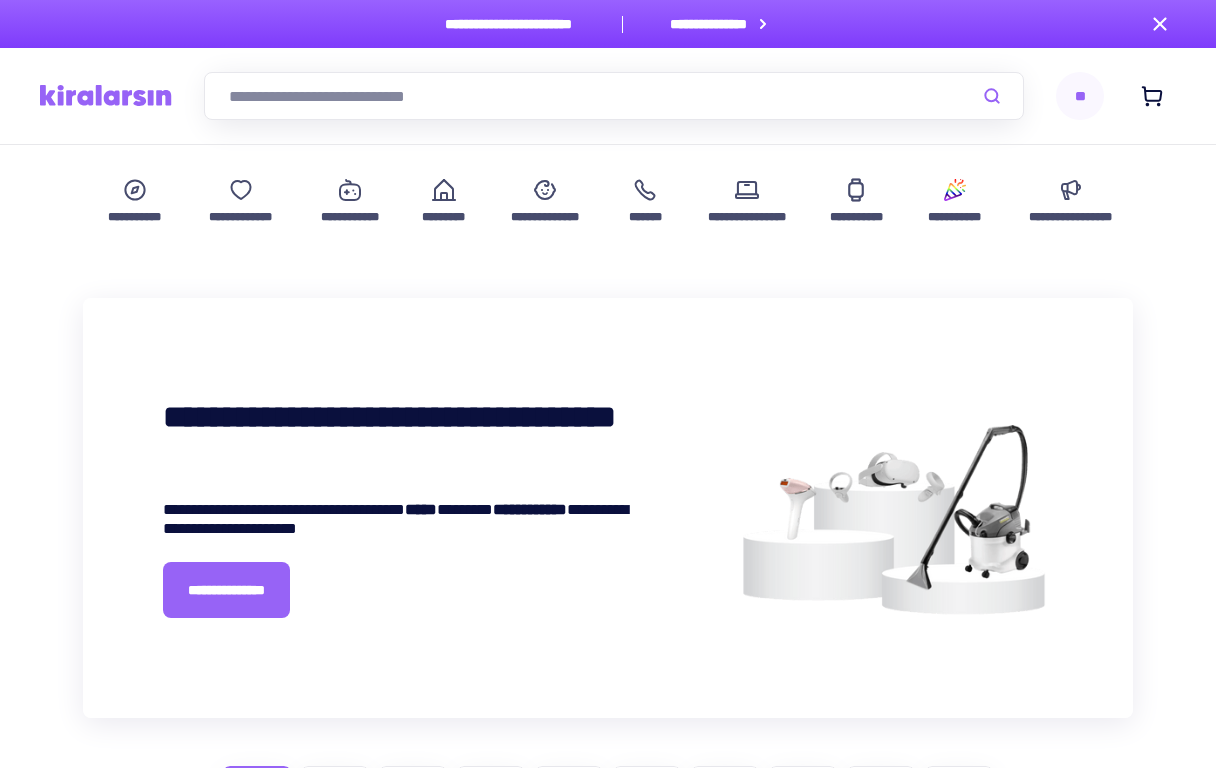 scroll, scrollTop: 0, scrollLeft: 0, axis: both 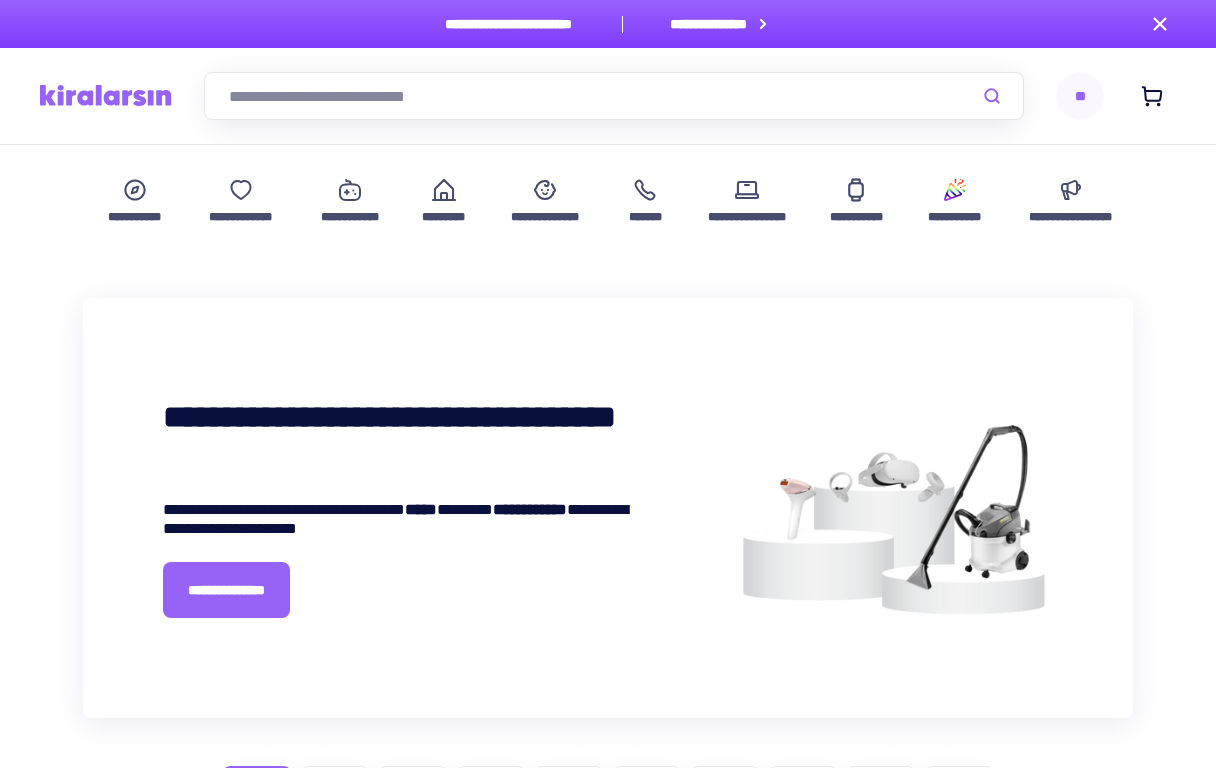 click at bounding box center (614, 96) 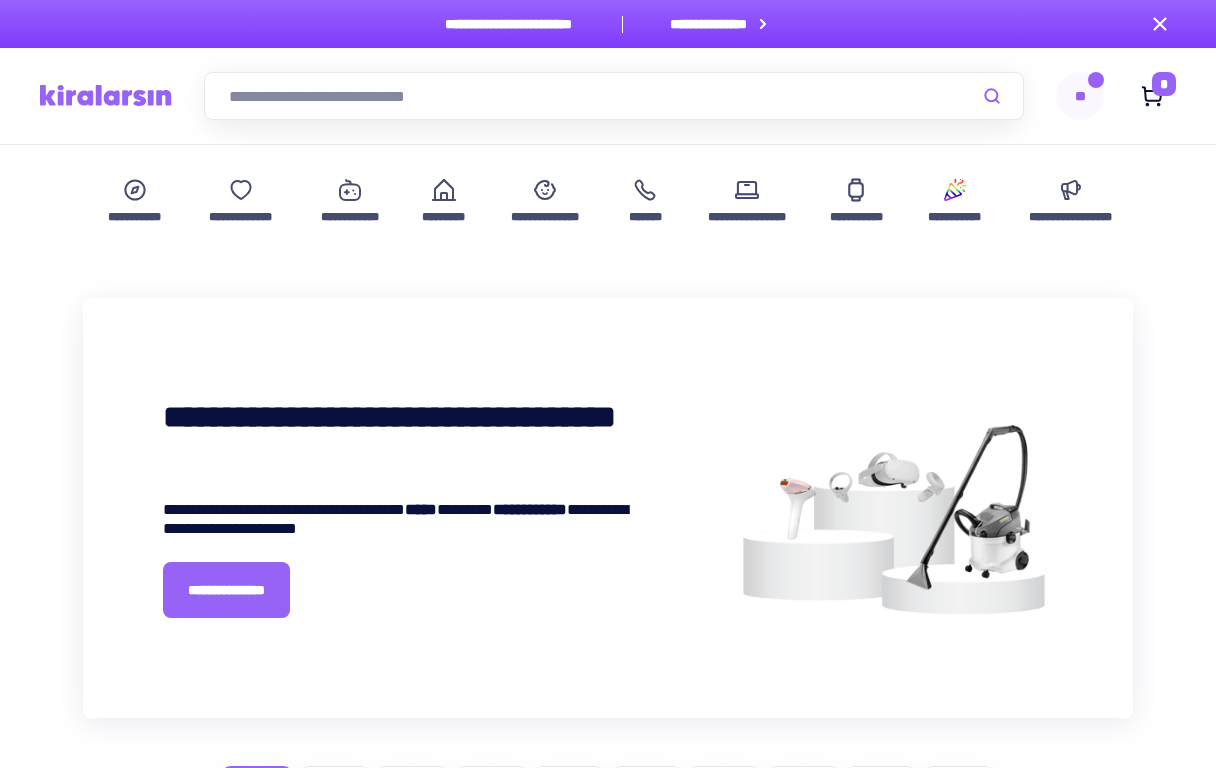 scroll, scrollTop: 0, scrollLeft: 0, axis: both 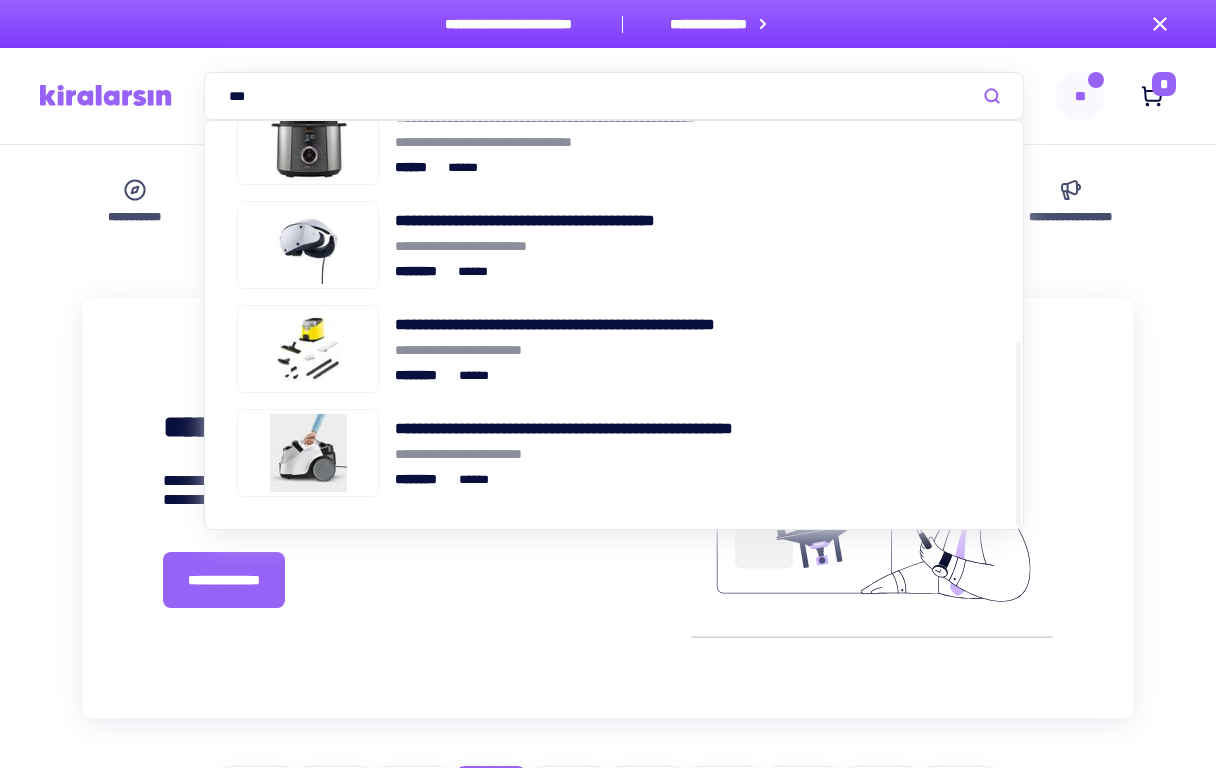 click on "***" at bounding box center [614, 96] 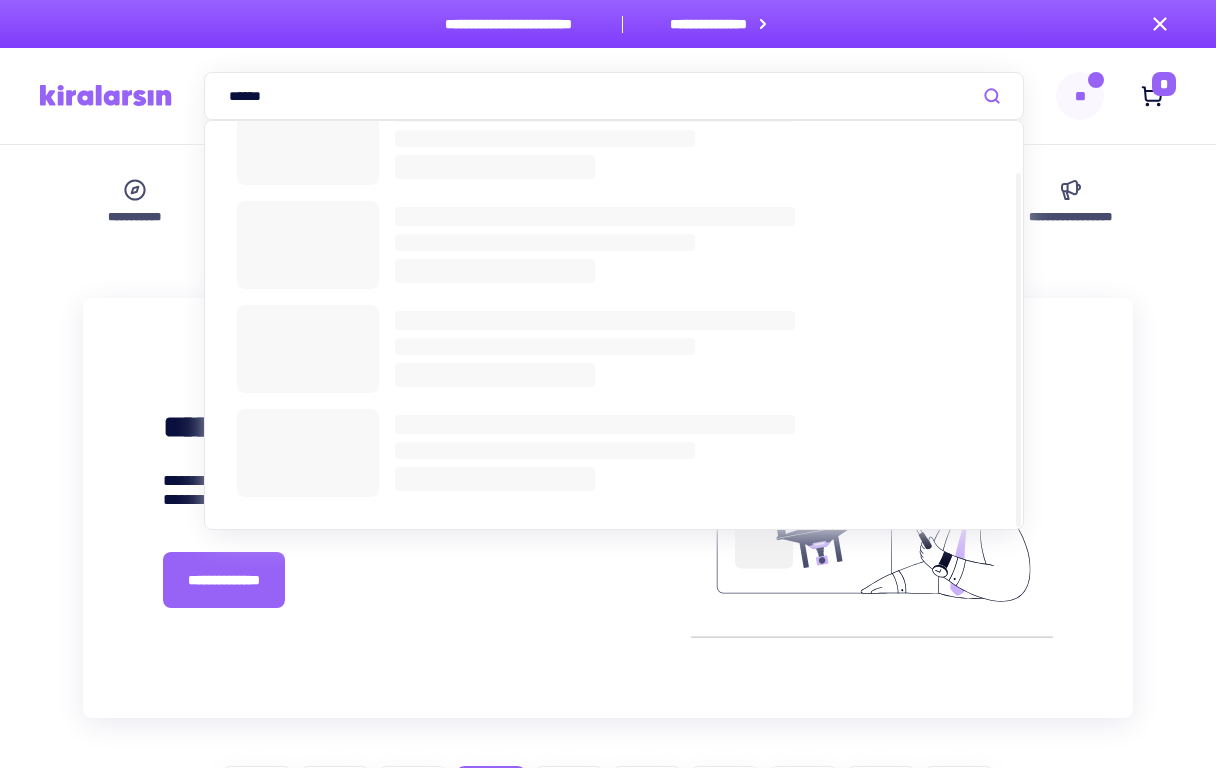 scroll, scrollTop: 0, scrollLeft: 0, axis: both 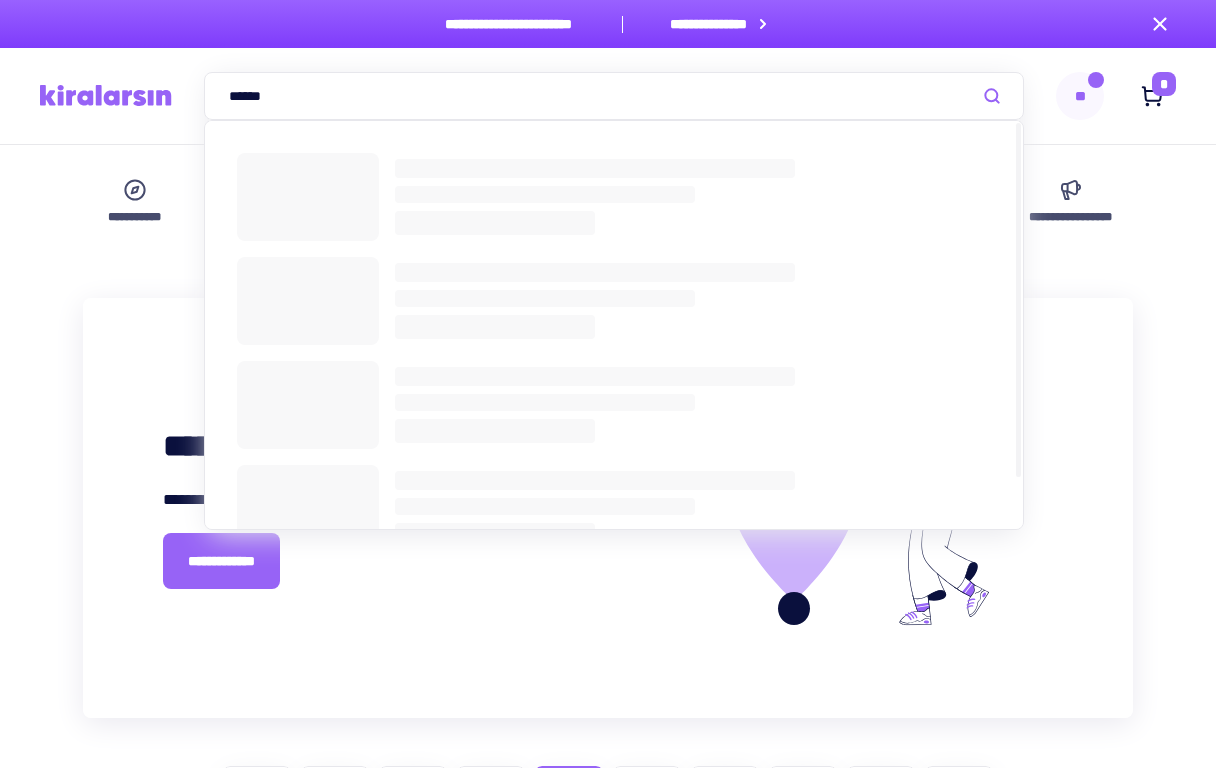 type on "******" 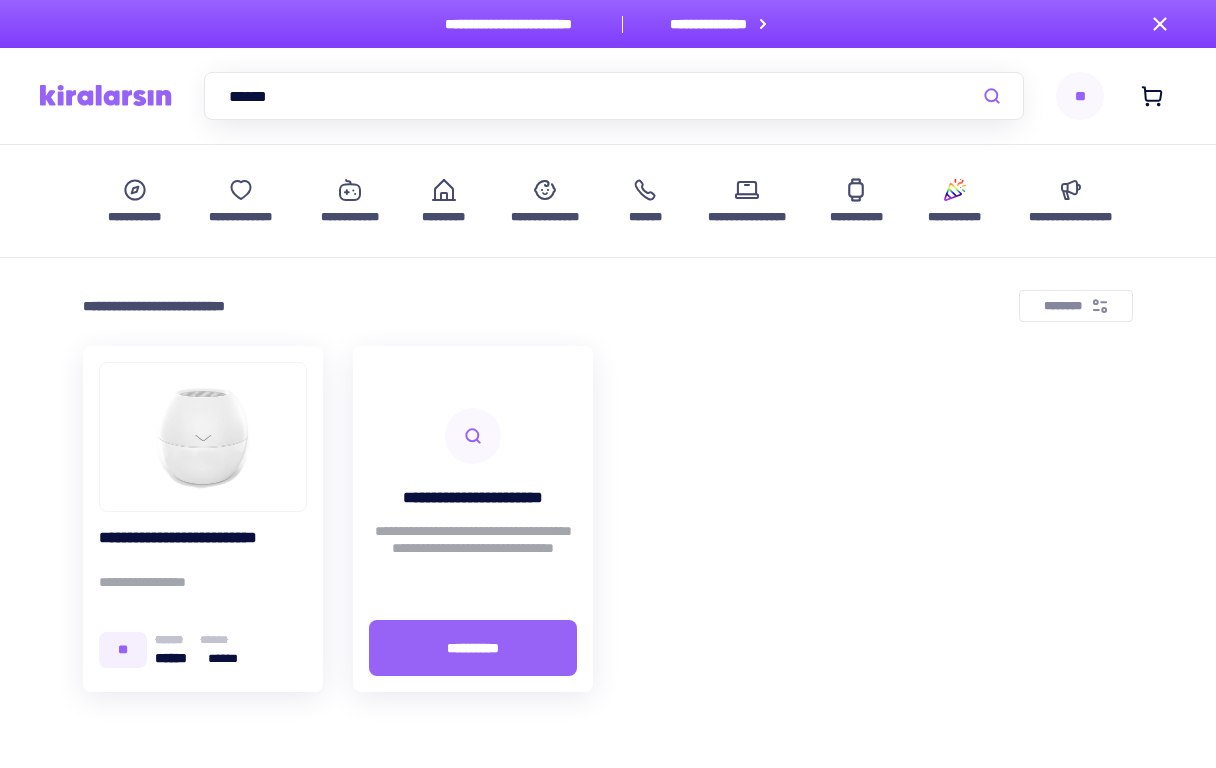 scroll, scrollTop: 0, scrollLeft: 0, axis: both 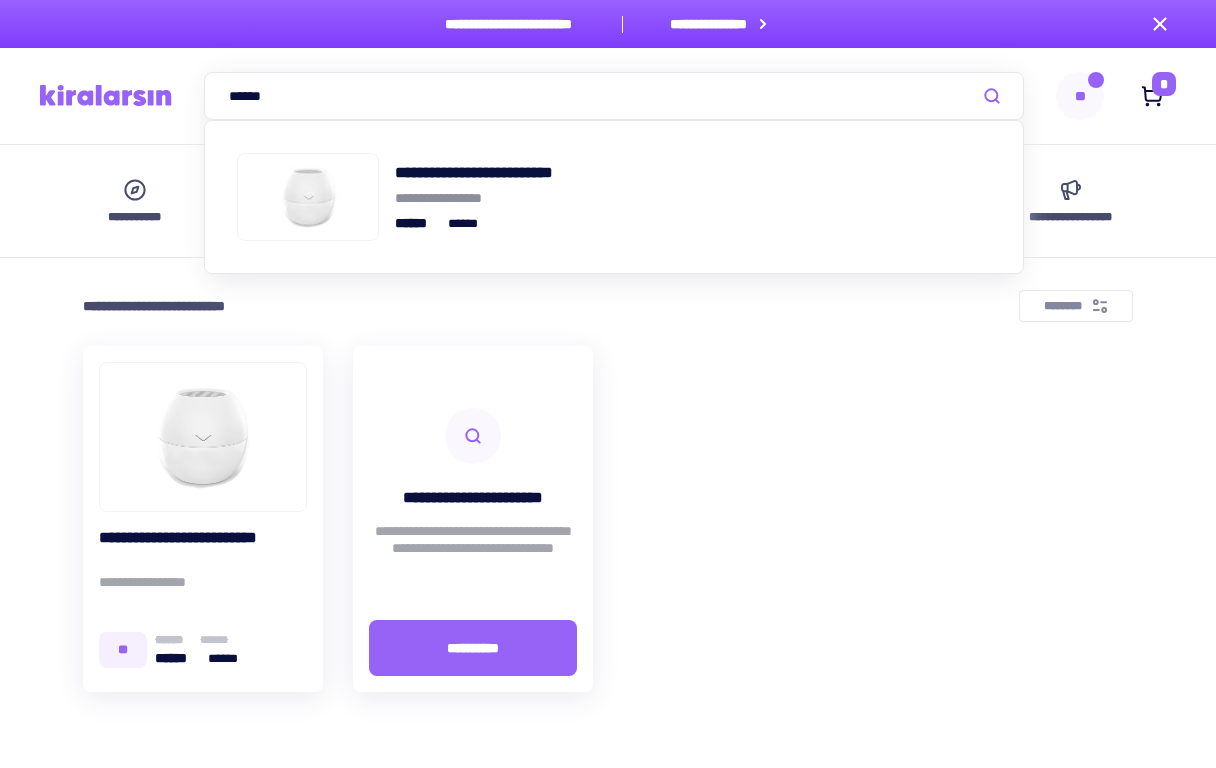 click on "******" at bounding box center [614, 96] 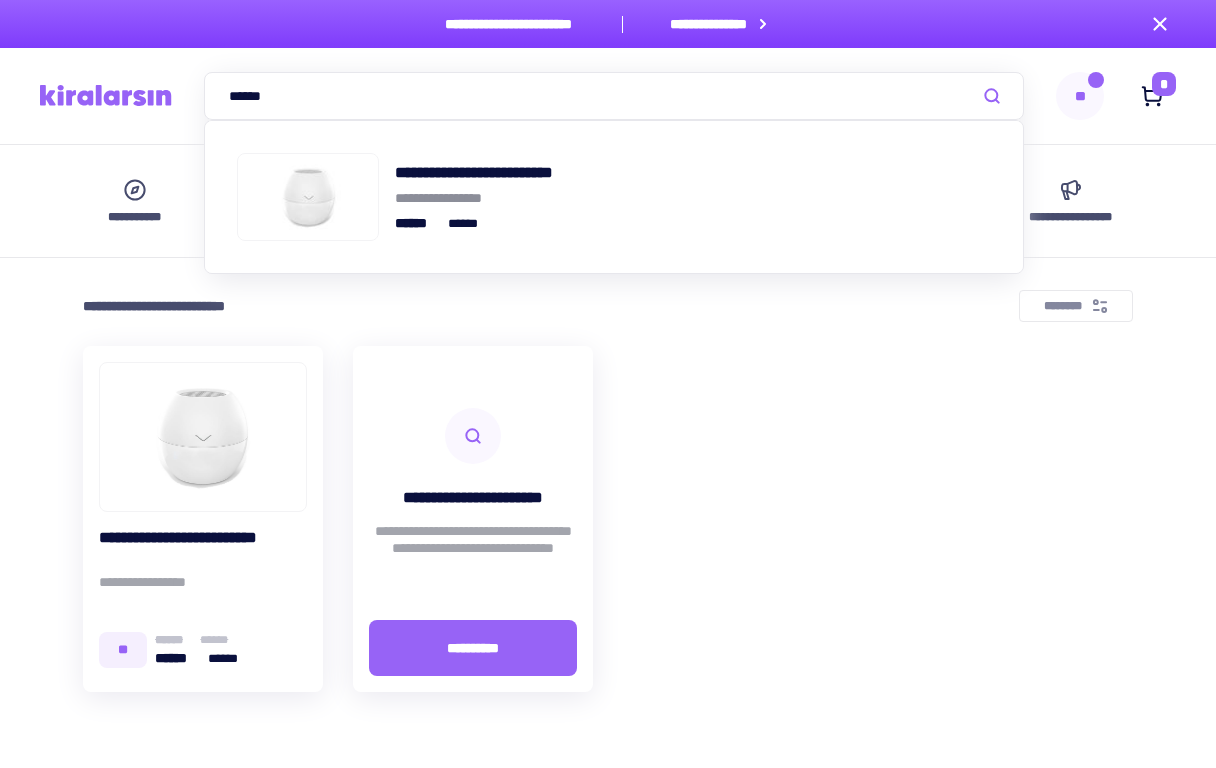 click on "******" at bounding box center [614, 96] 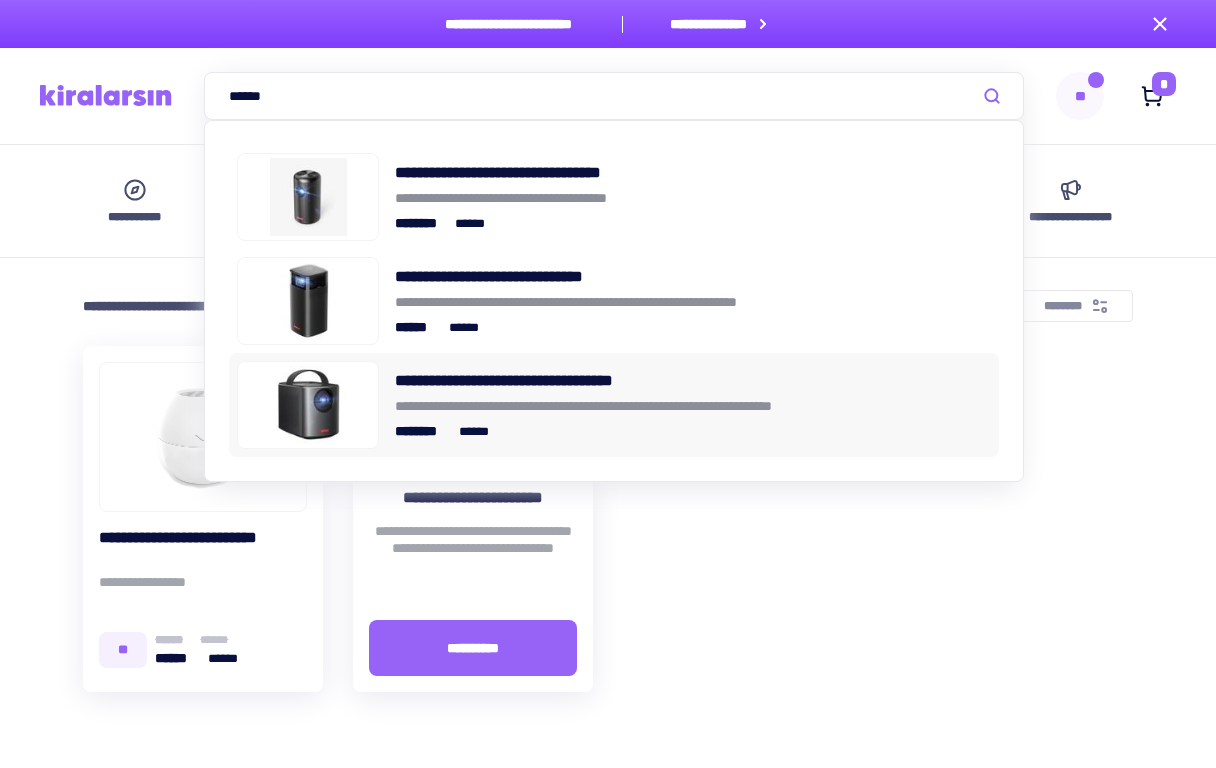 type on "******" 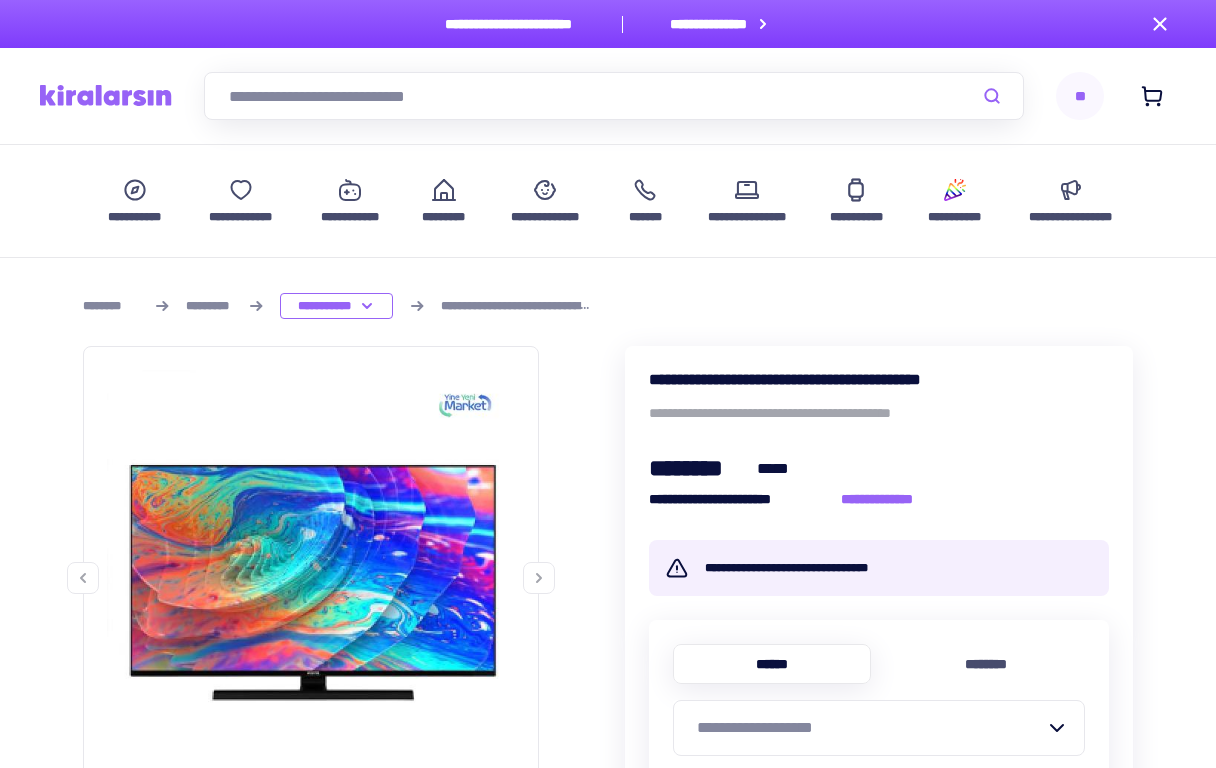 scroll, scrollTop: 0, scrollLeft: 0, axis: both 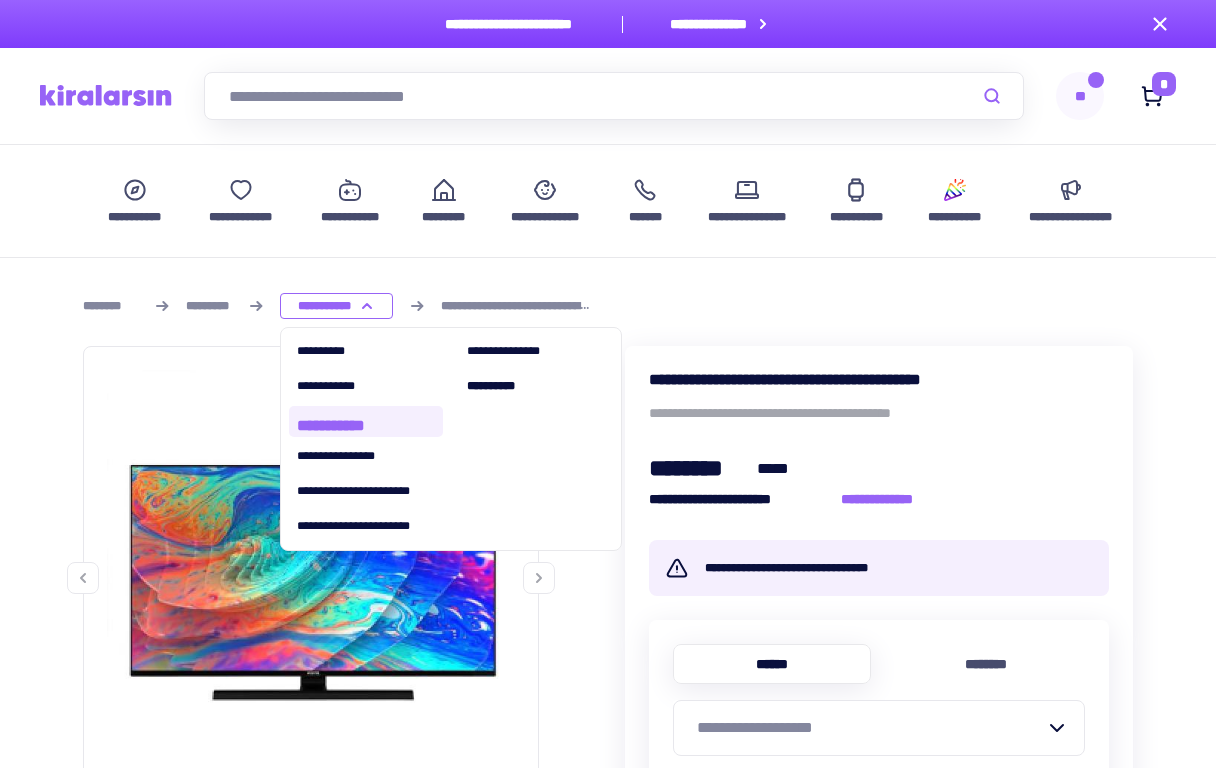 click on "**********" at bounding box center (336, 306) 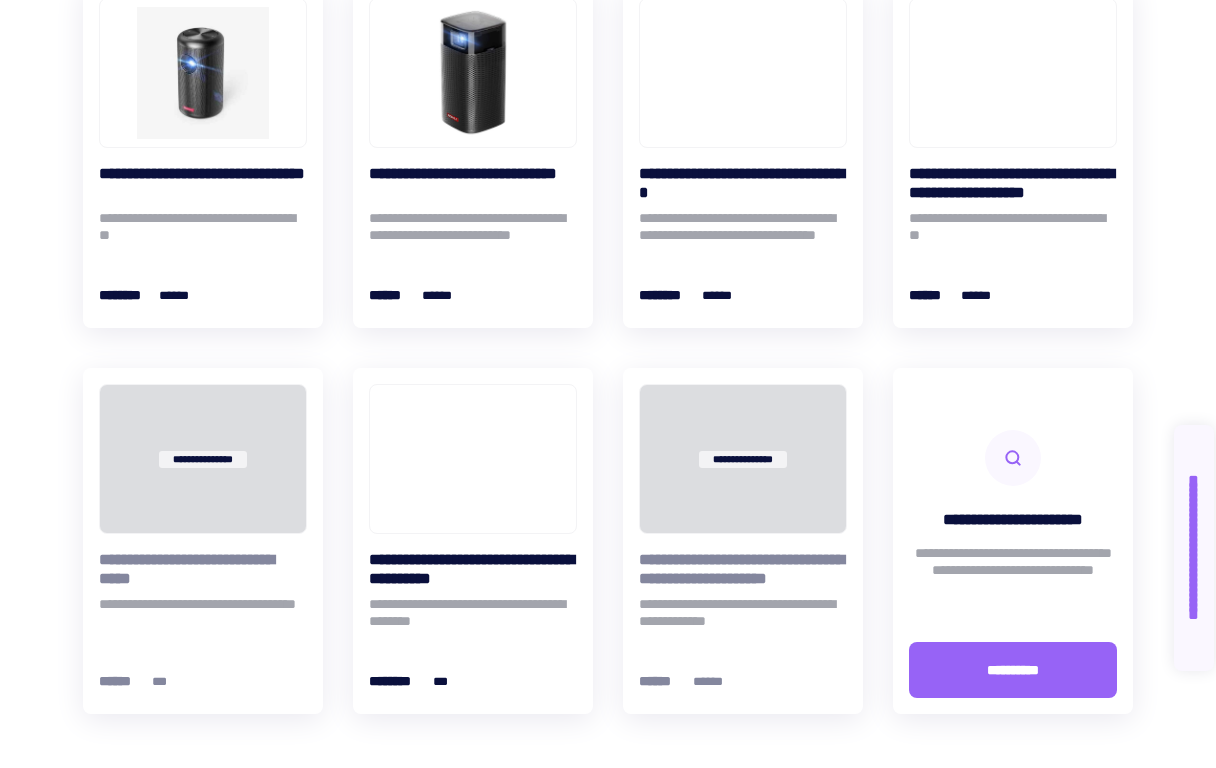 scroll, scrollTop: 430, scrollLeft: 0, axis: vertical 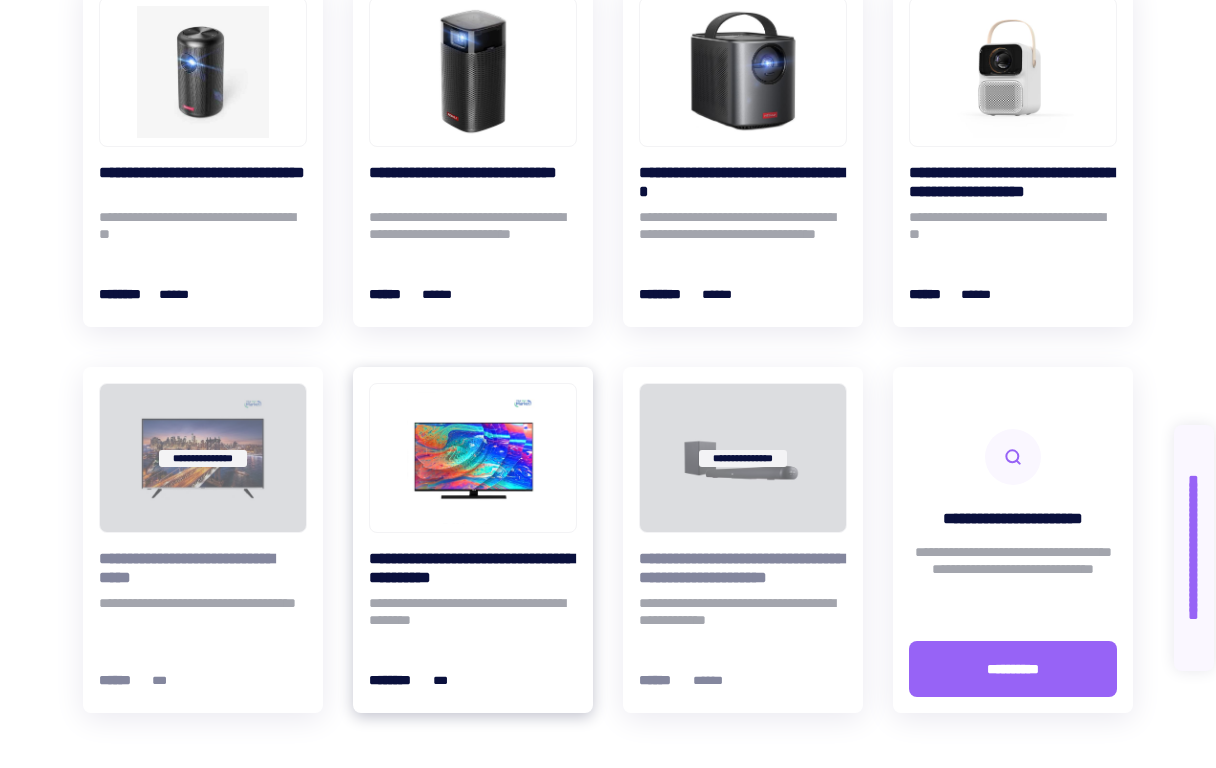 click at bounding box center [473, 458] 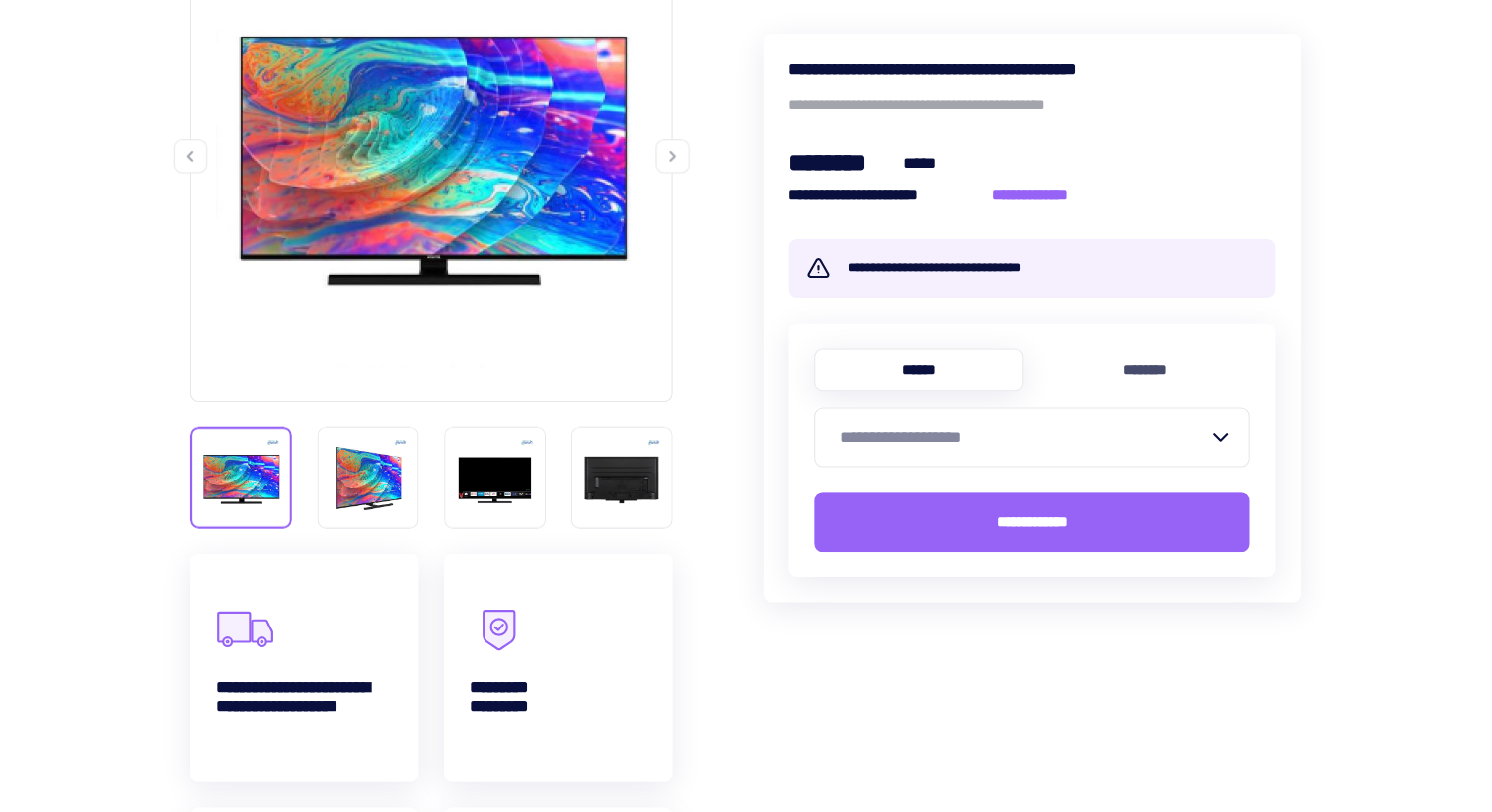 scroll, scrollTop: 0, scrollLeft: 0, axis: both 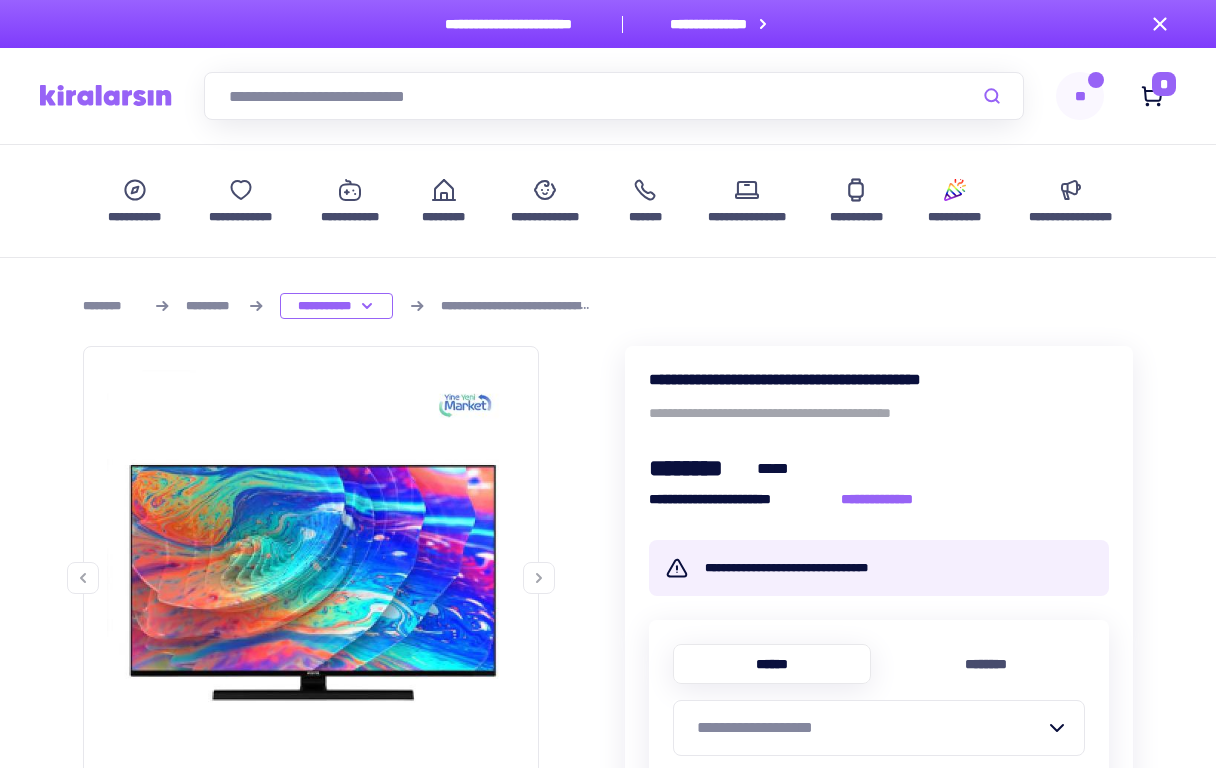 click on "**********" at bounding box center (879, 379) 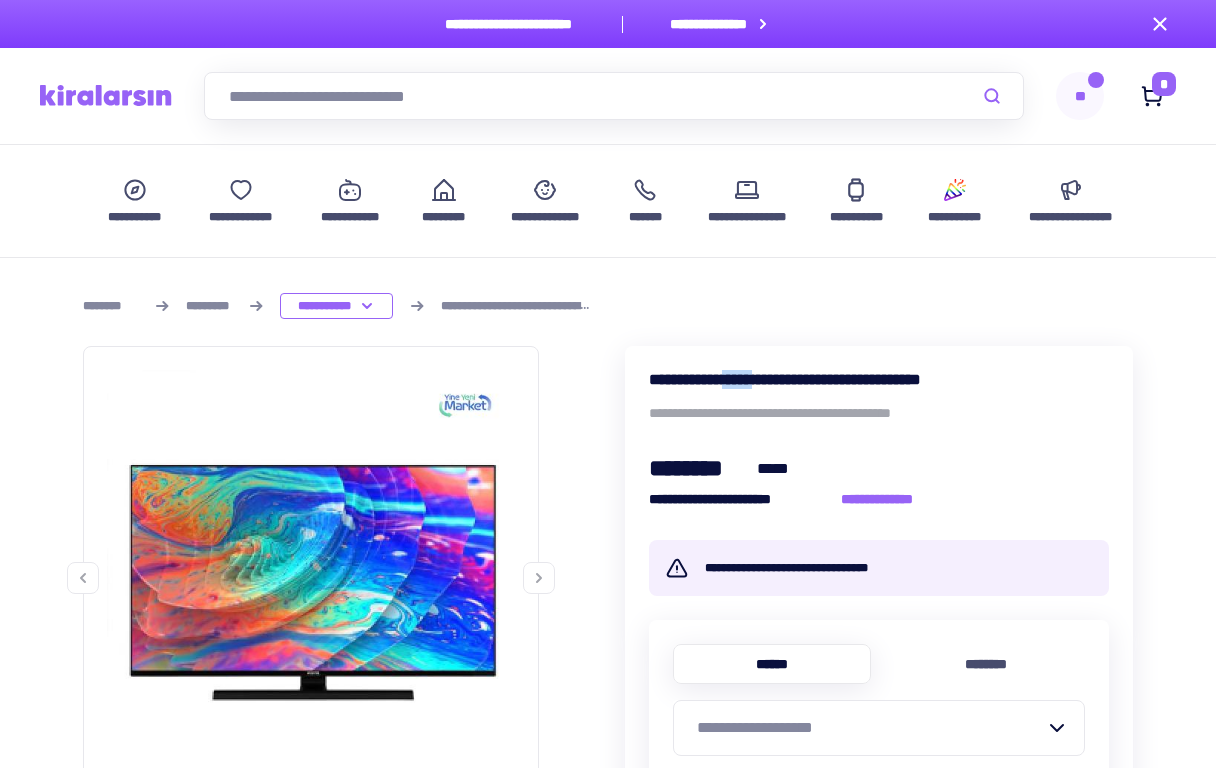 click on "**********" at bounding box center (879, 379) 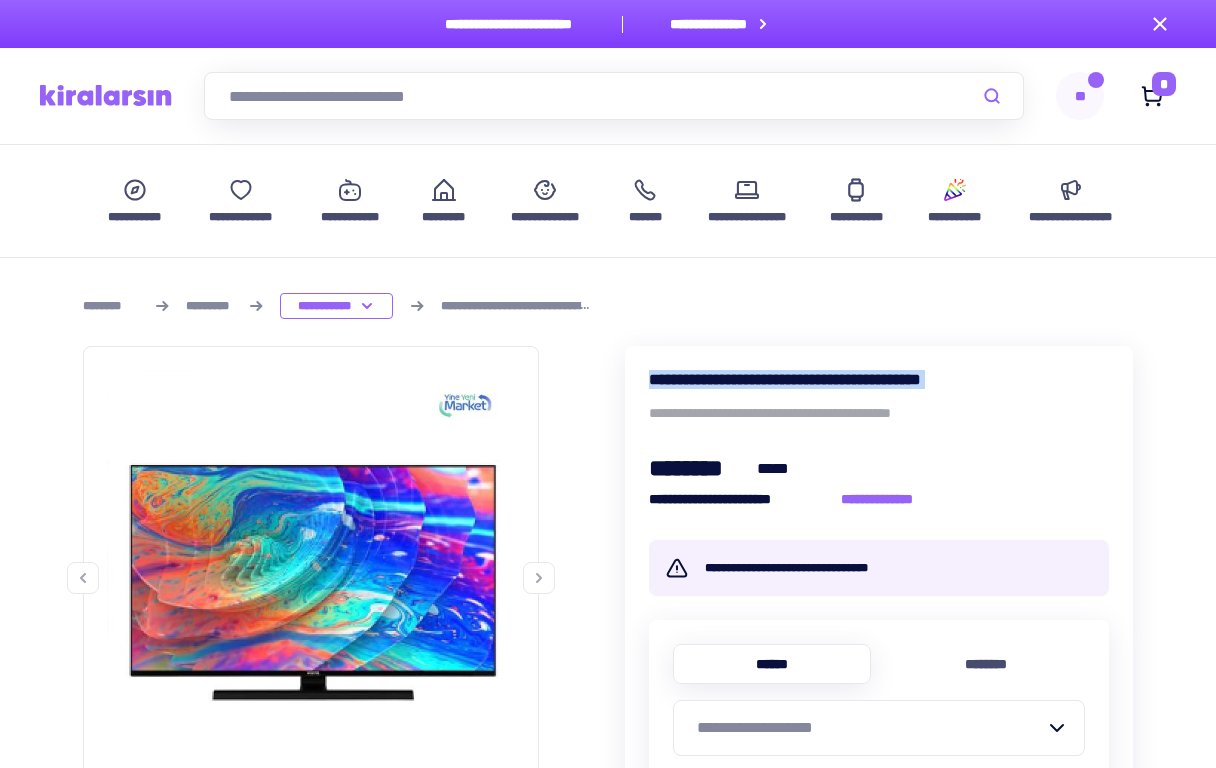 click on "**********" at bounding box center [879, 379] 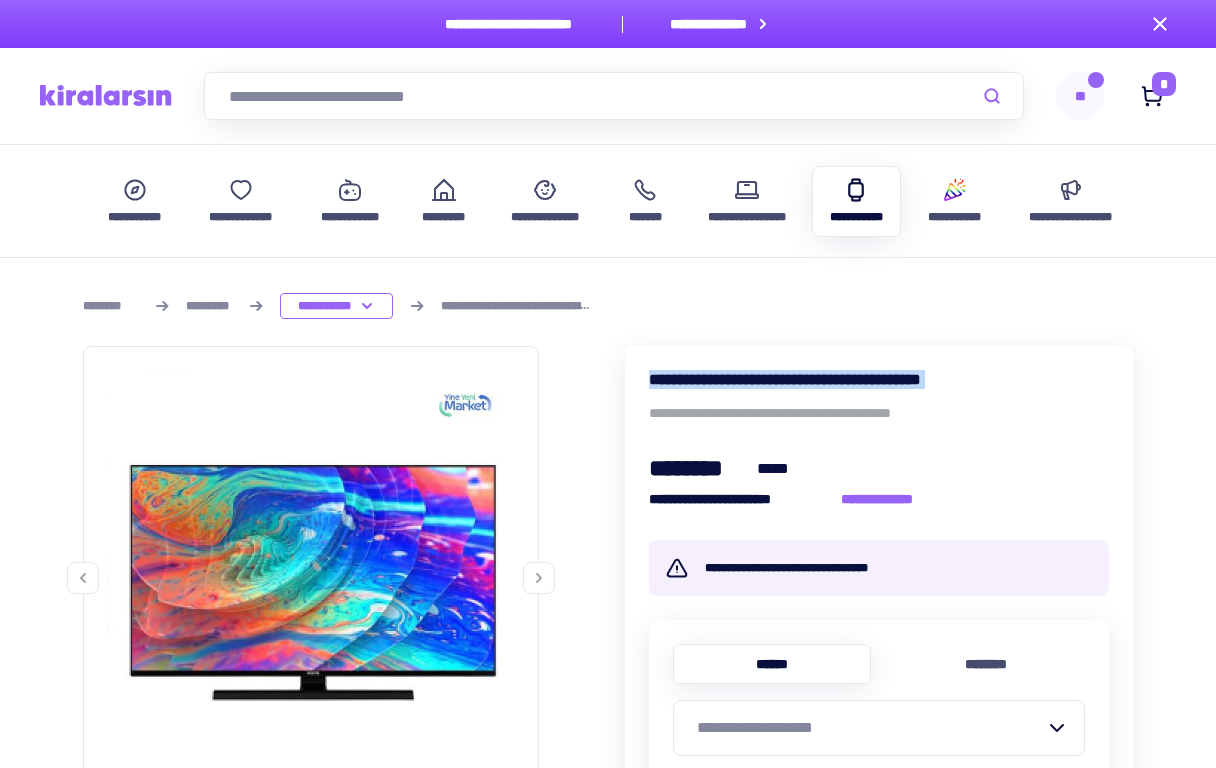 copy on "**********" 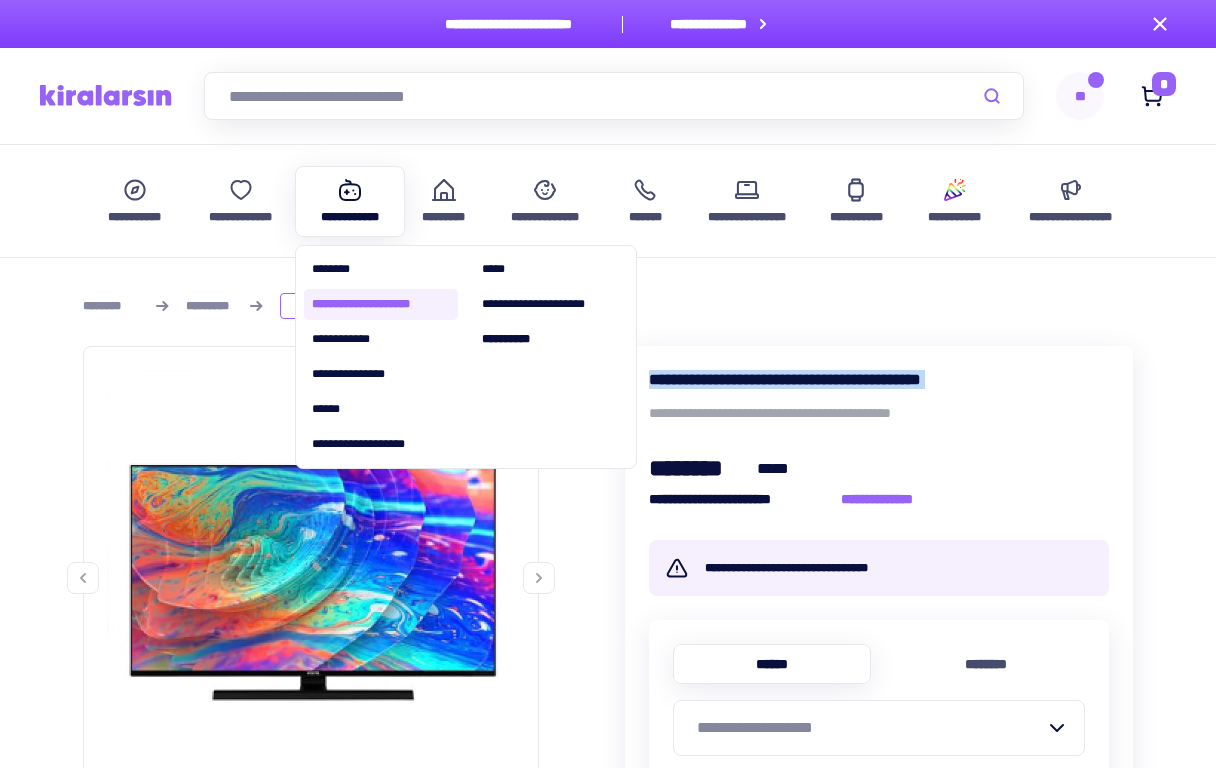 click on "**********" at bounding box center [381, 304] 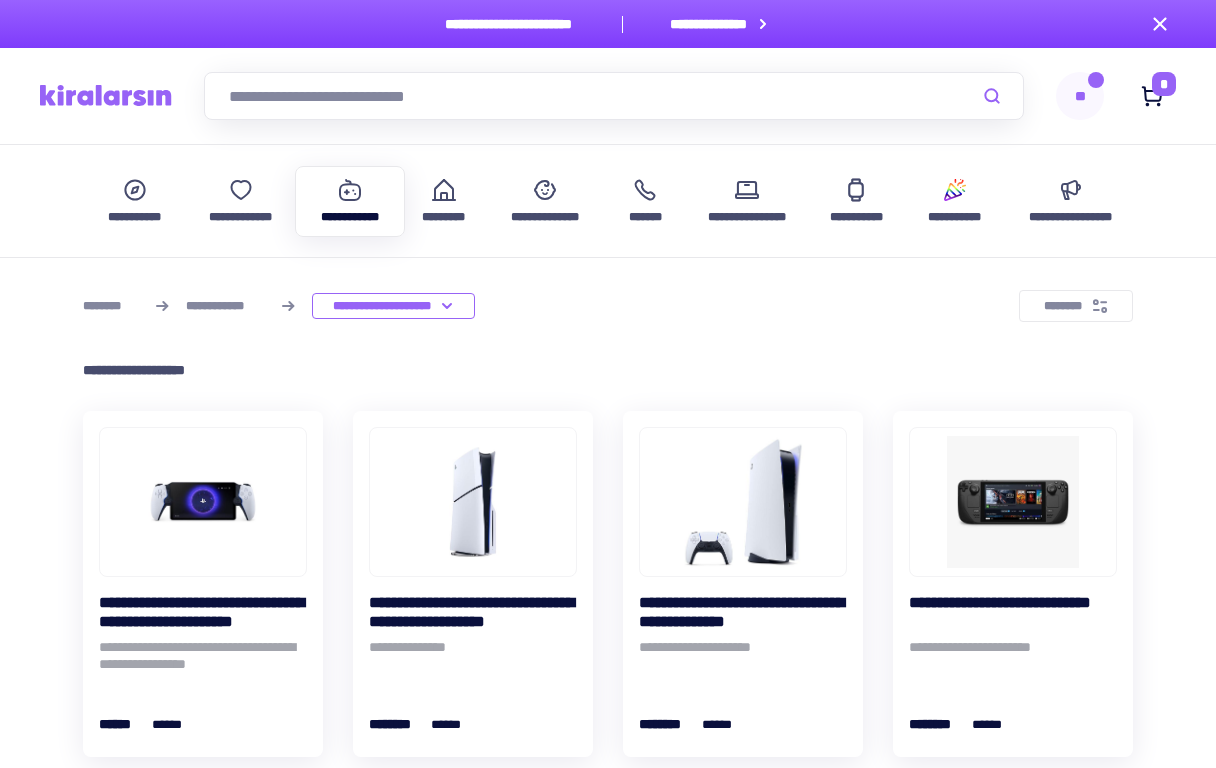 click at bounding box center [614, 96] 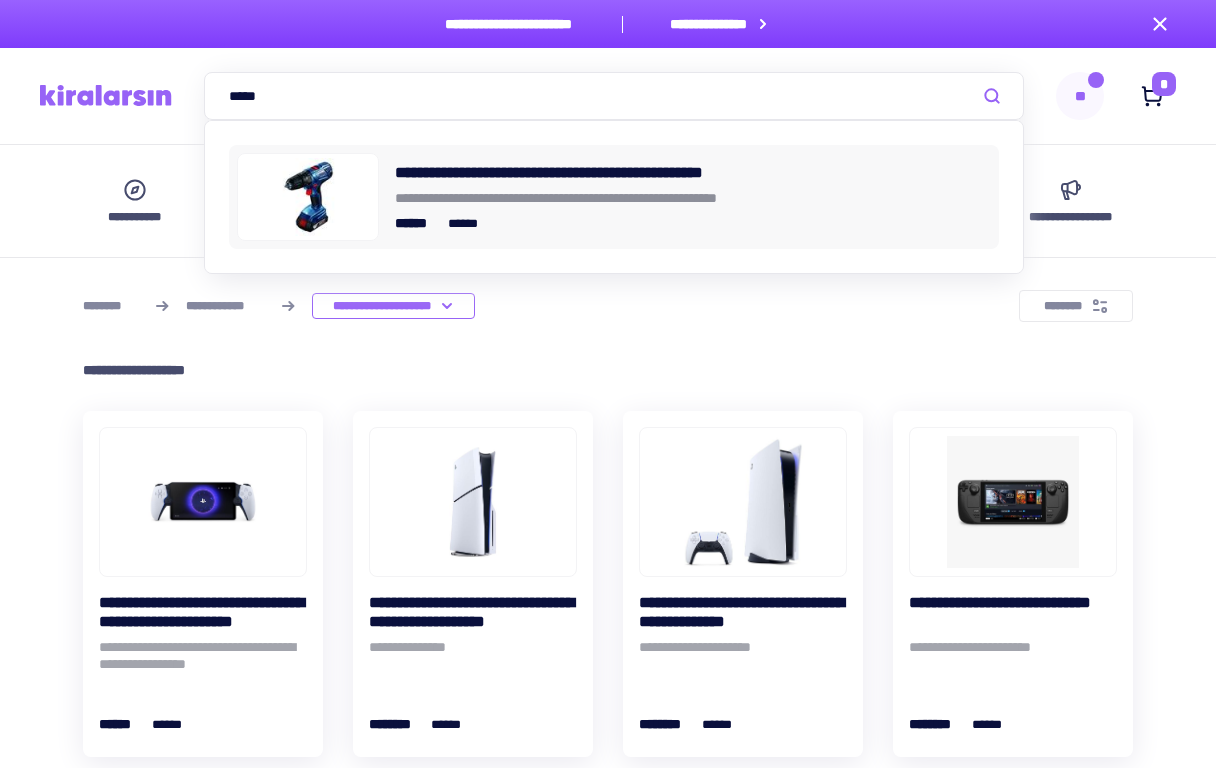 click on "**********" at bounding box center (693, 197) 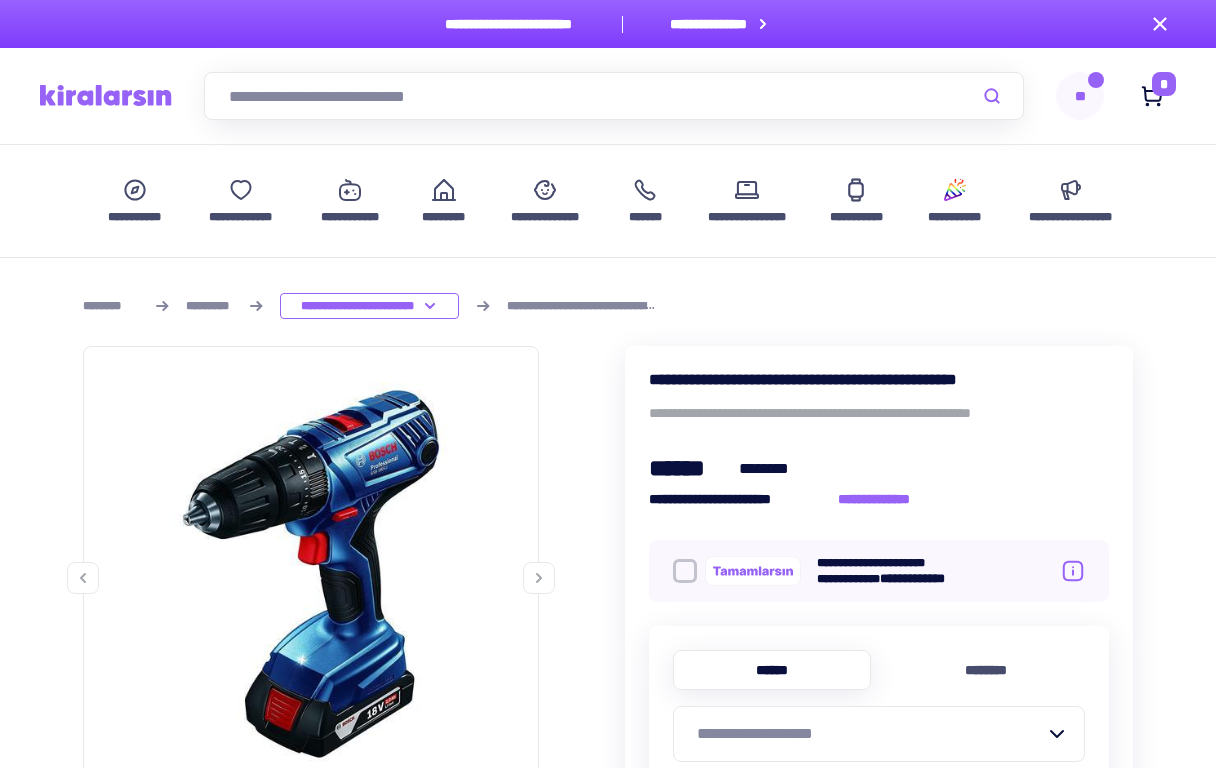 click at bounding box center [614, 96] 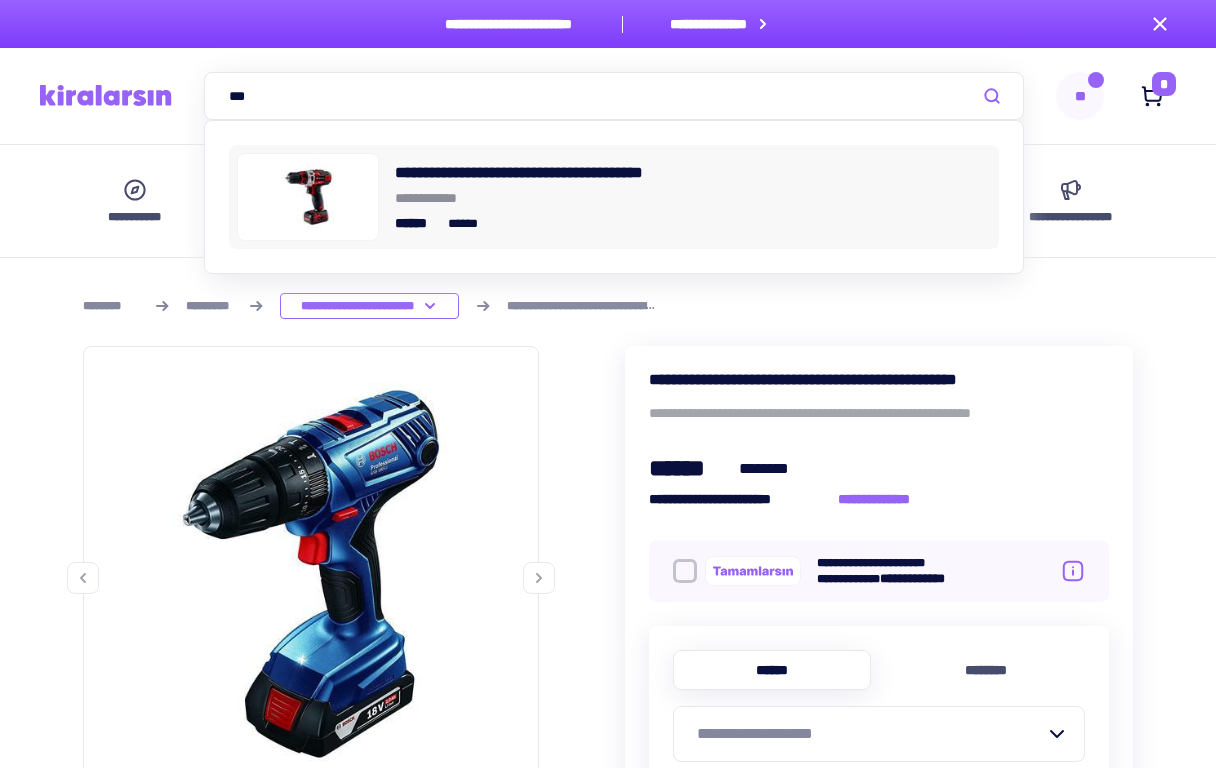 type on "***" 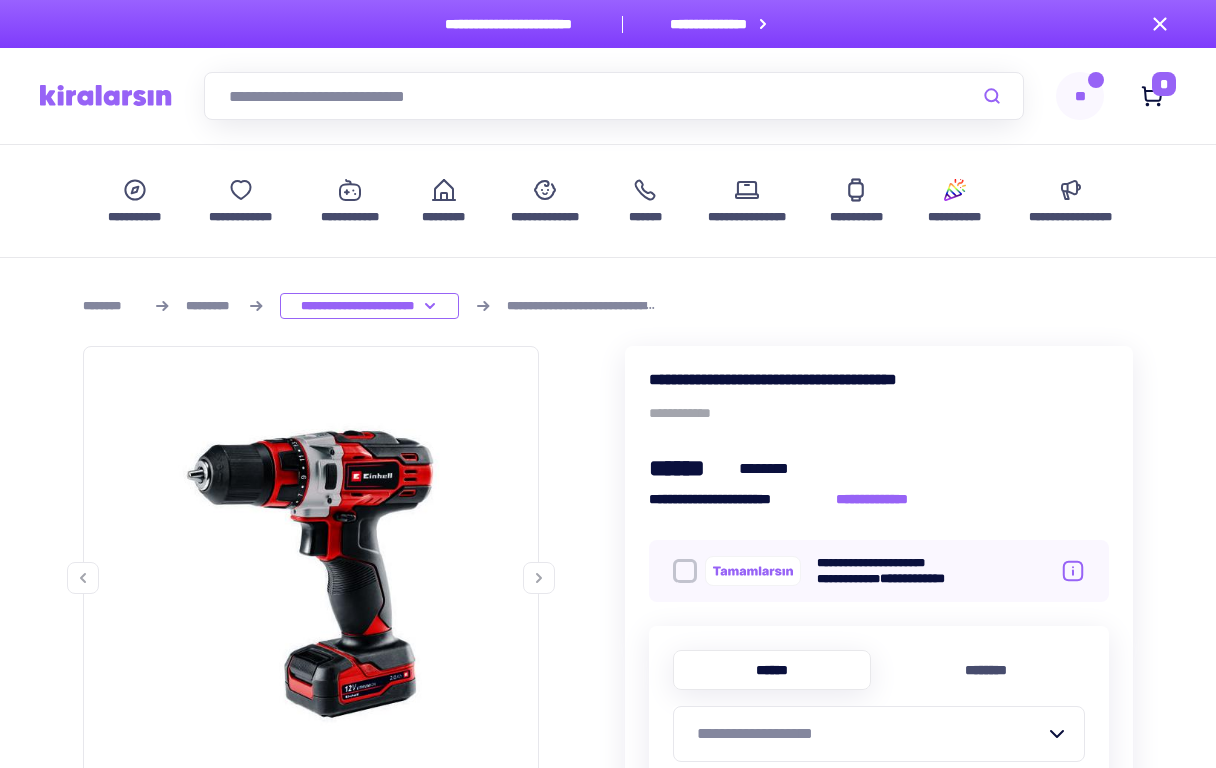 click on "**********" at bounding box center [879, 379] 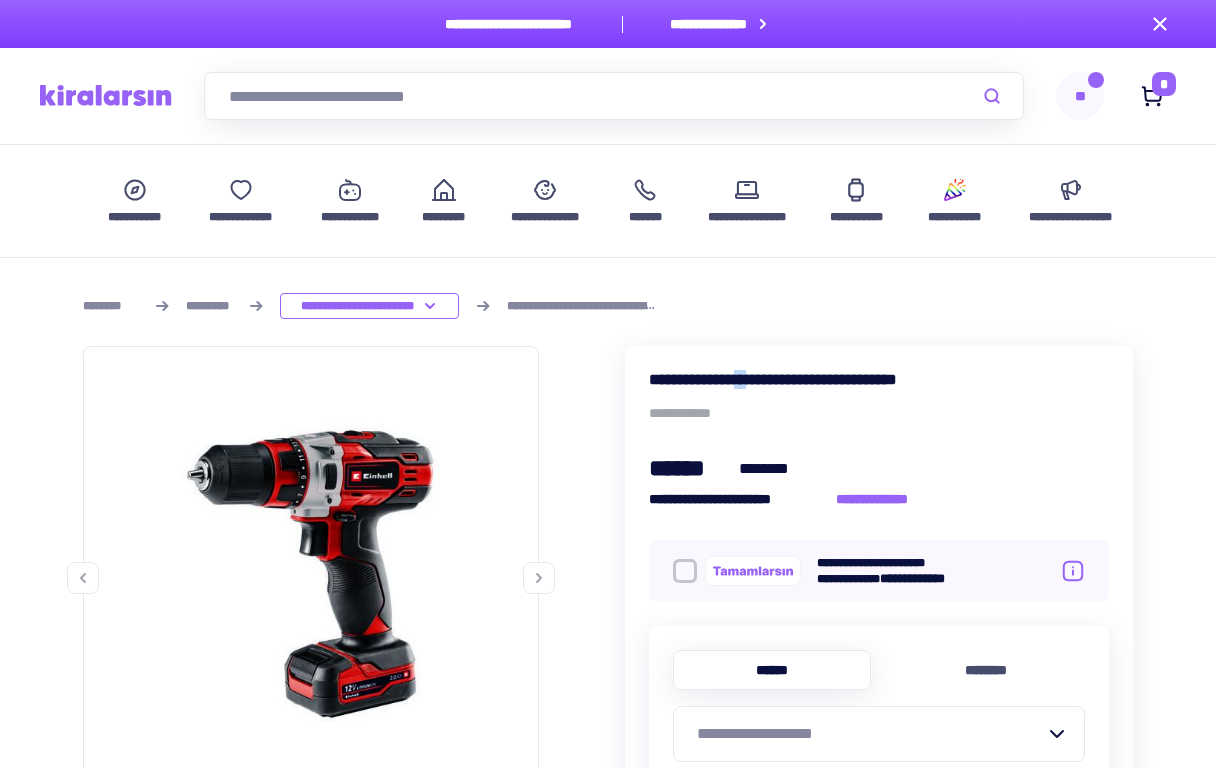 click on "**********" at bounding box center [879, 379] 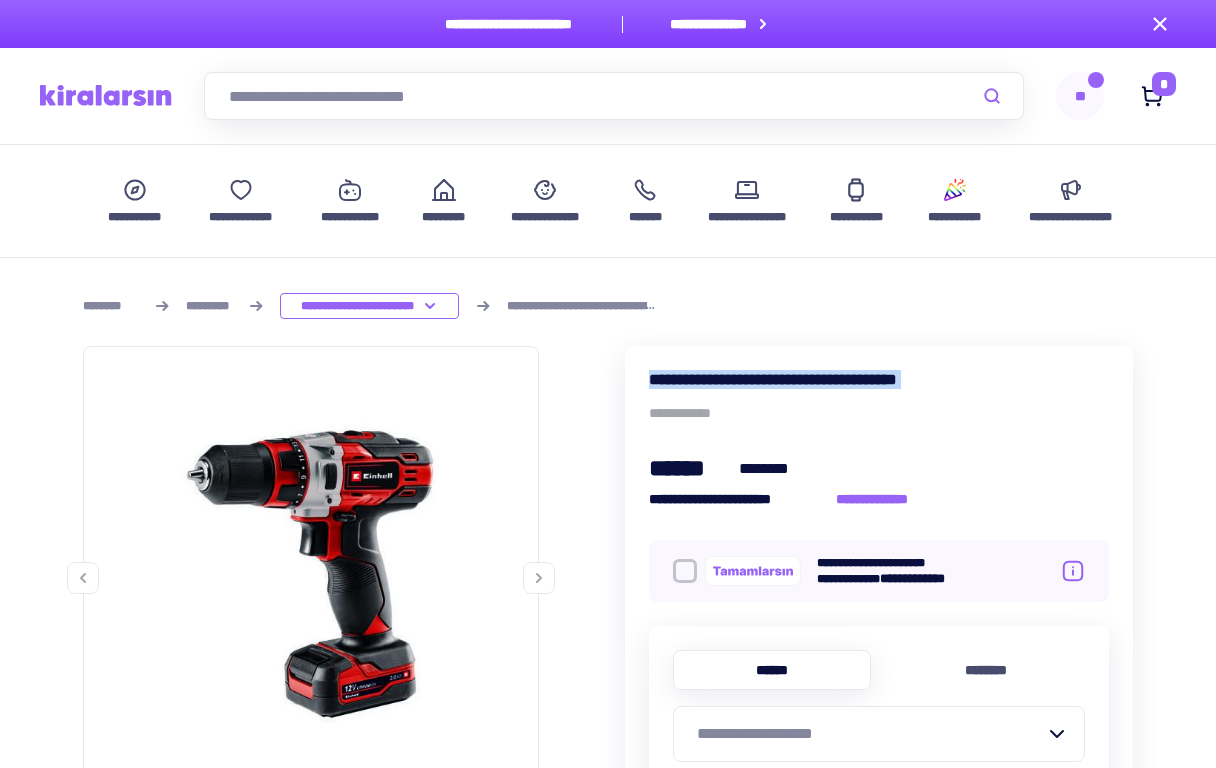click on "**********" at bounding box center [879, 379] 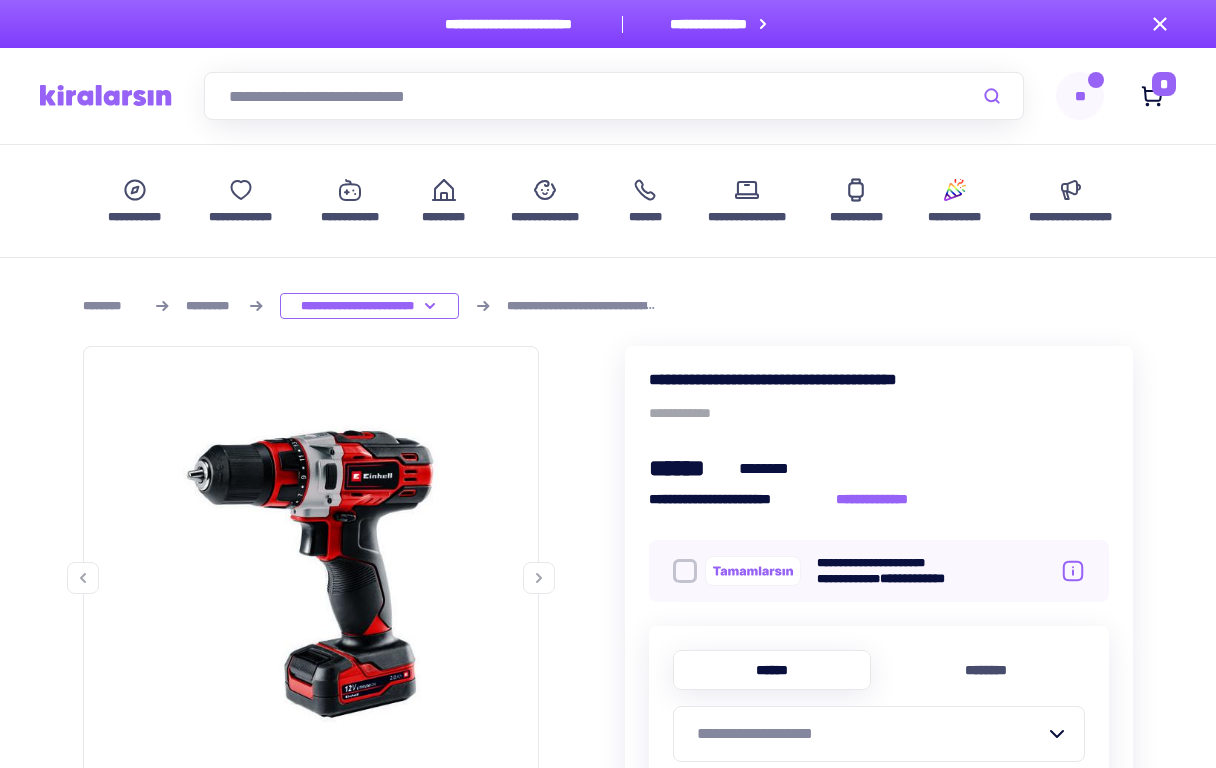 click at bounding box center [614, 96] 